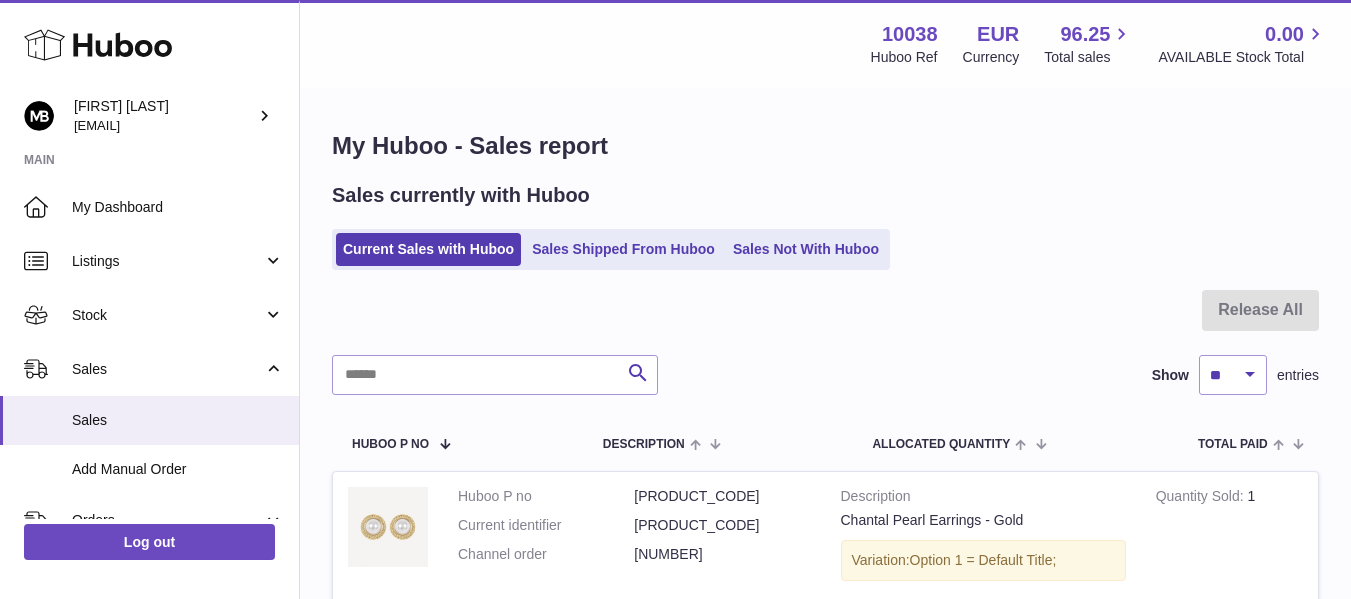 scroll, scrollTop: 660, scrollLeft: 0, axis: vertical 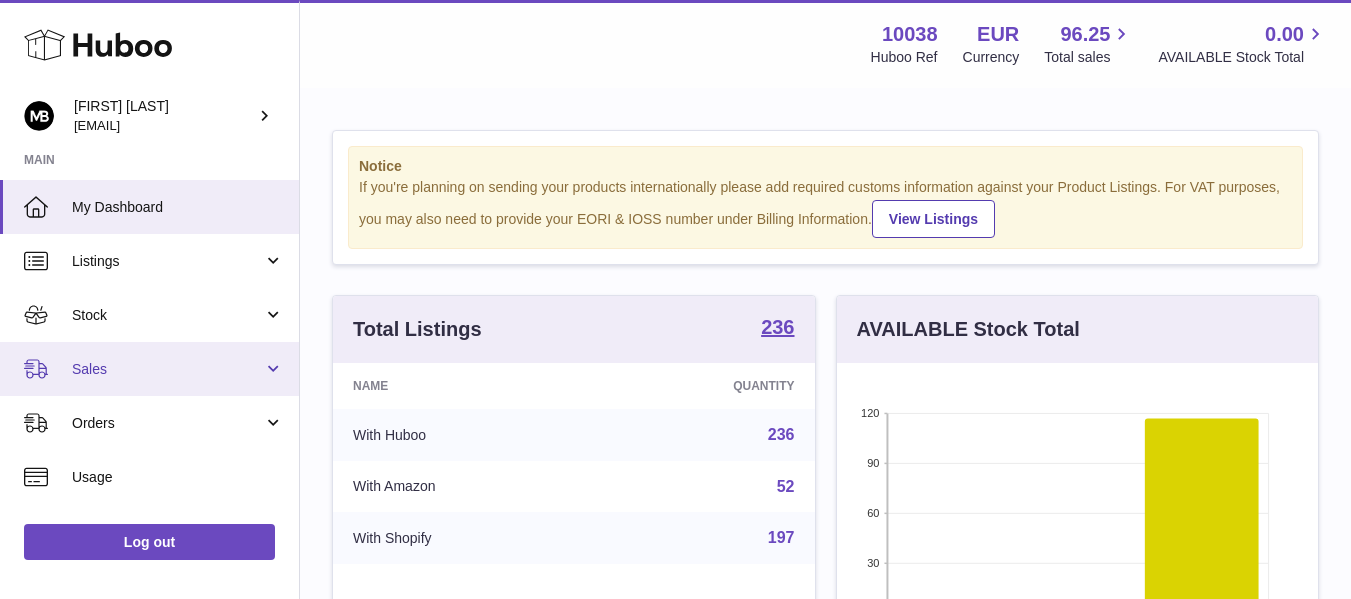 click on "Sales" at bounding box center (149, 369) 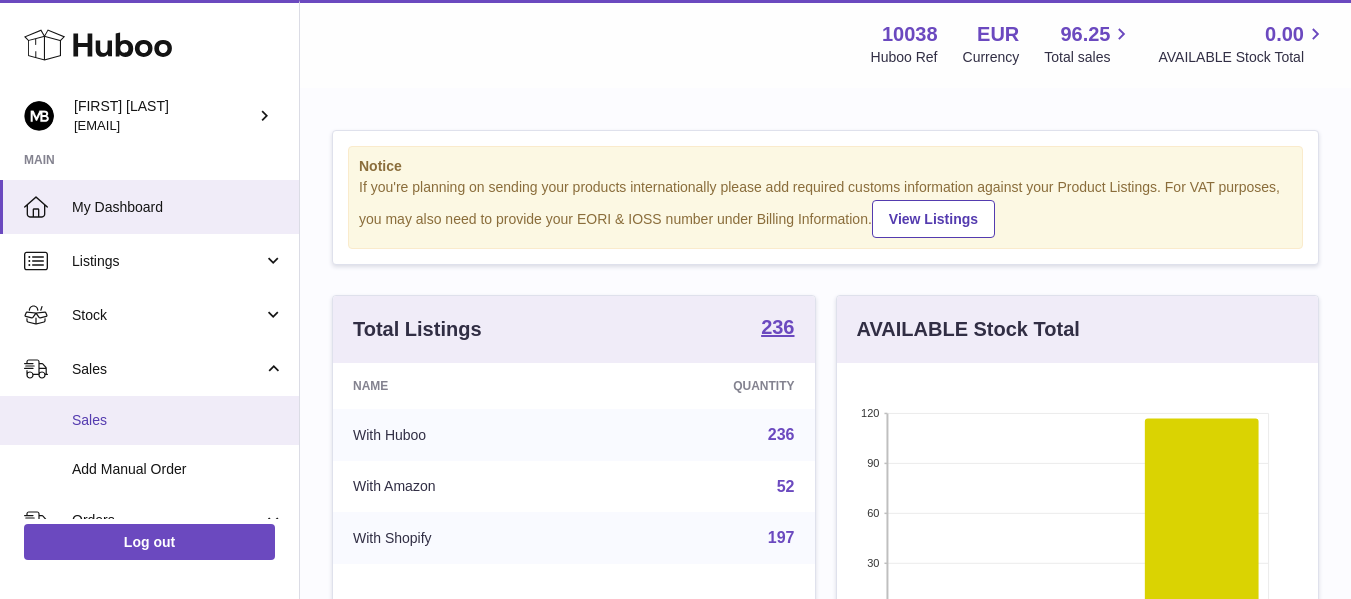 click on "Sales" at bounding box center (178, 420) 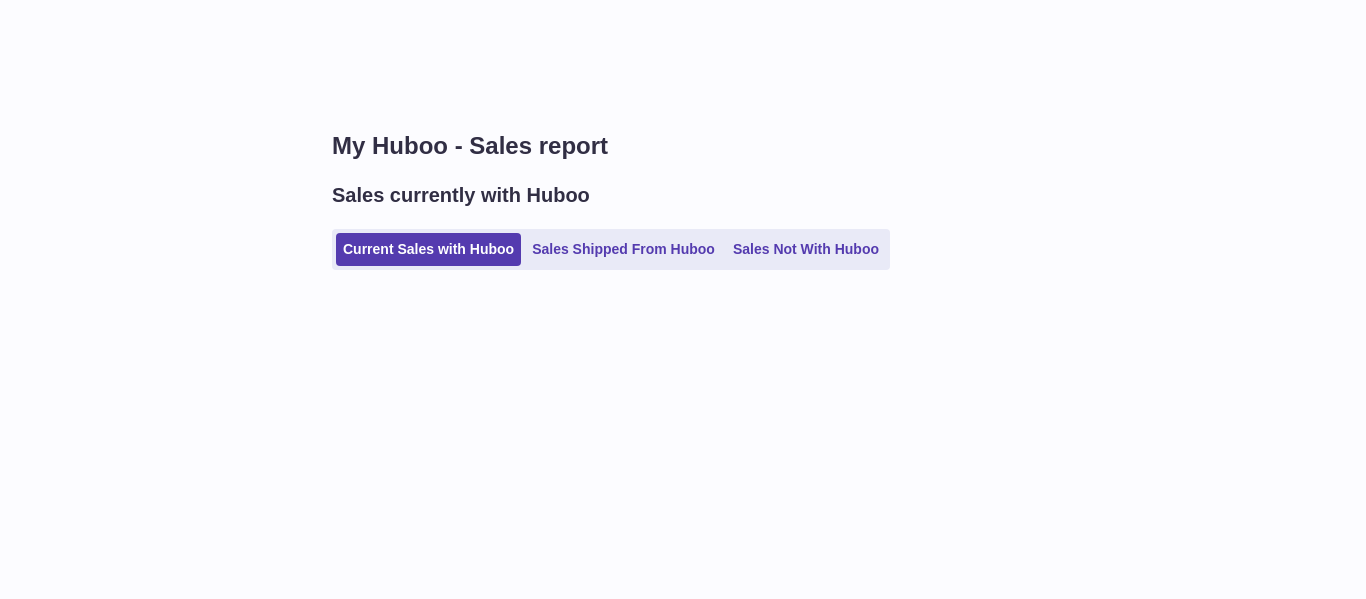 scroll, scrollTop: 0, scrollLeft: 0, axis: both 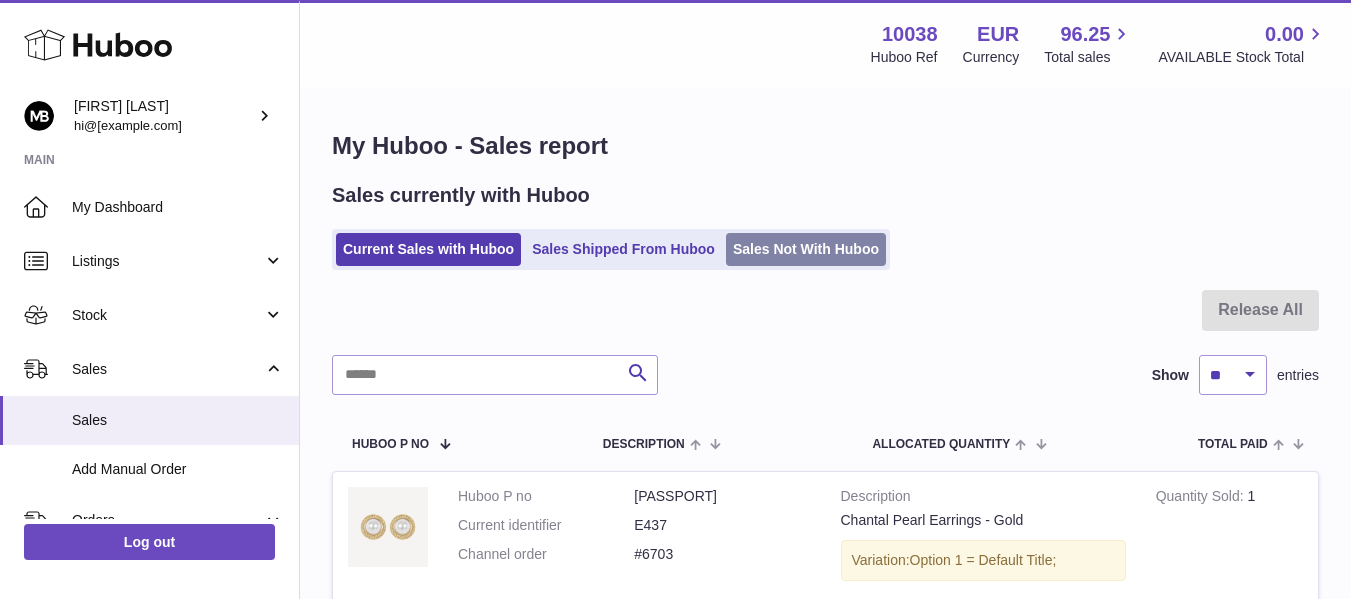 click on "Sales Not With Huboo" at bounding box center (806, 249) 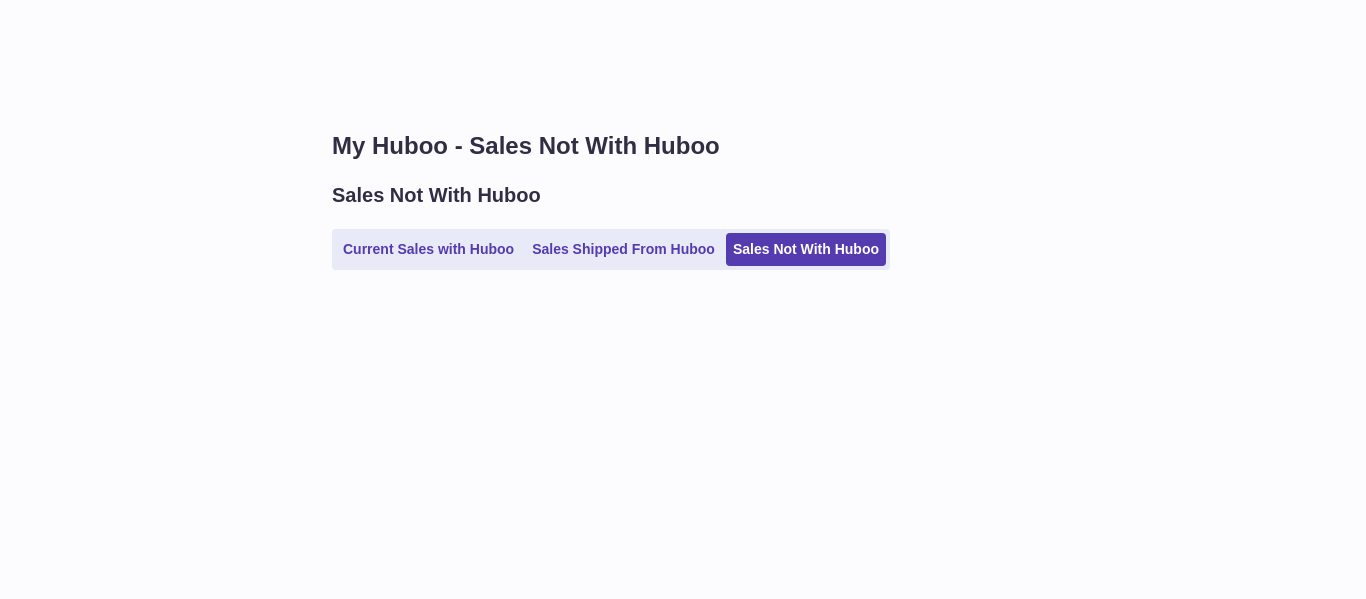 scroll, scrollTop: 0, scrollLeft: 0, axis: both 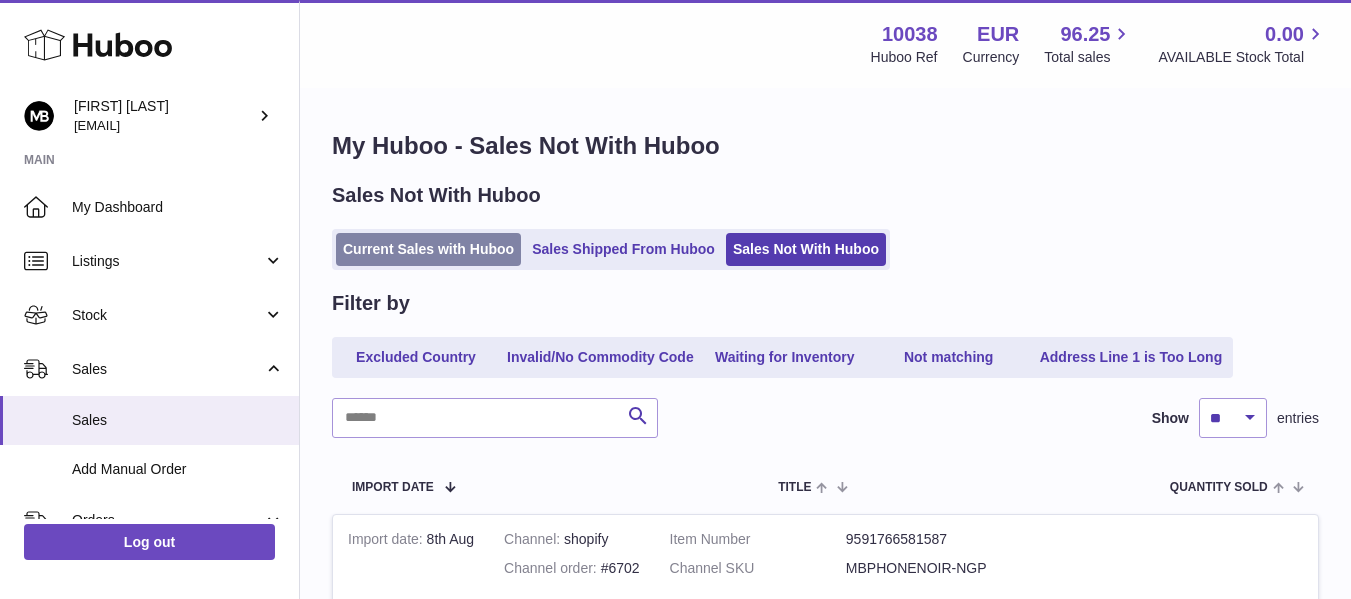 click on "Current Sales with Huboo" at bounding box center (428, 249) 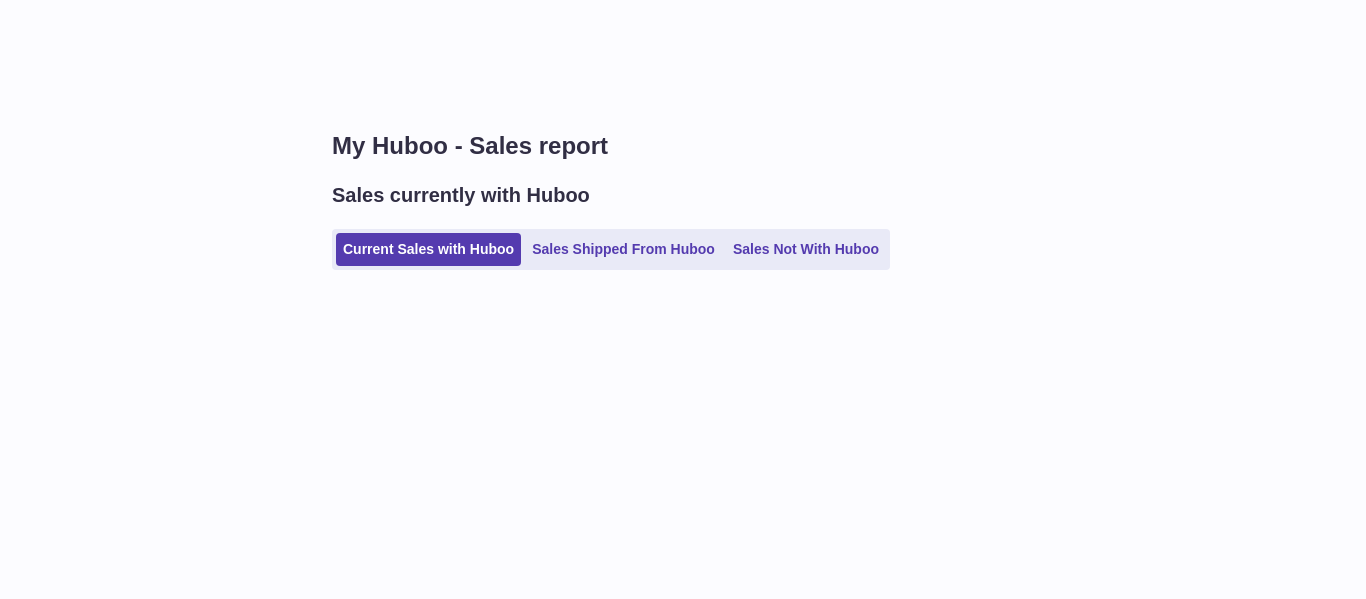 scroll, scrollTop: 0, scrollLeft: 0, axis: both 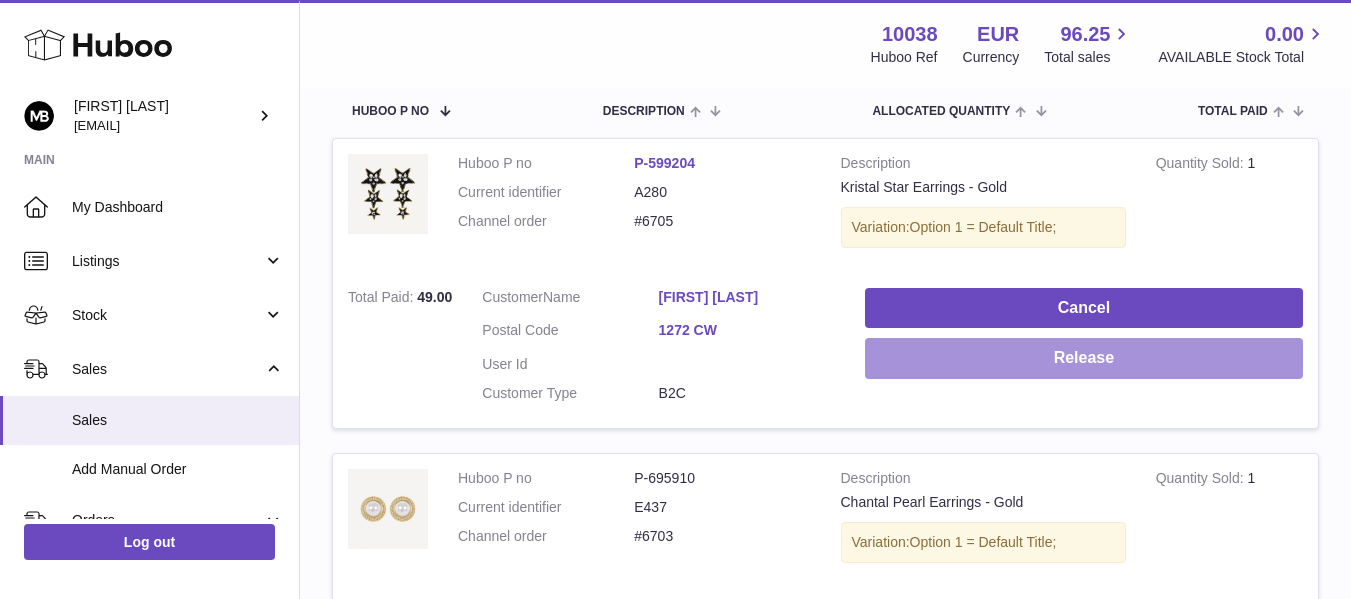 click on "Release" at bounding box center [1084, 358] 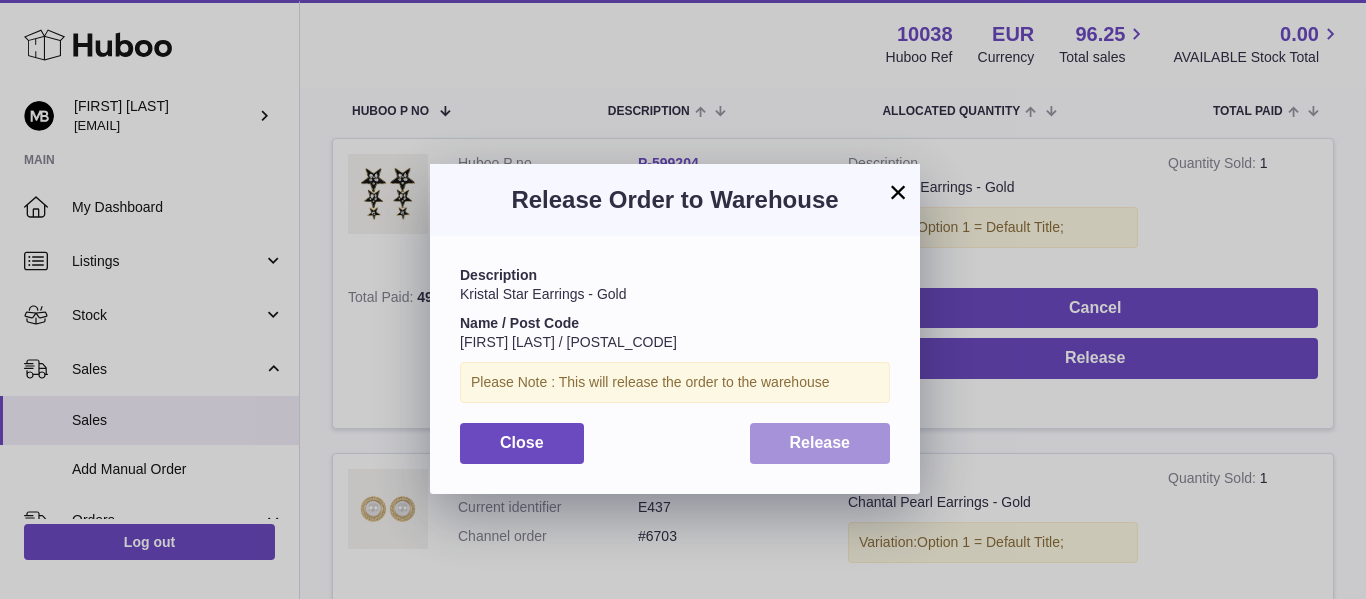 click on "Release" at bounding box center (820, 443) 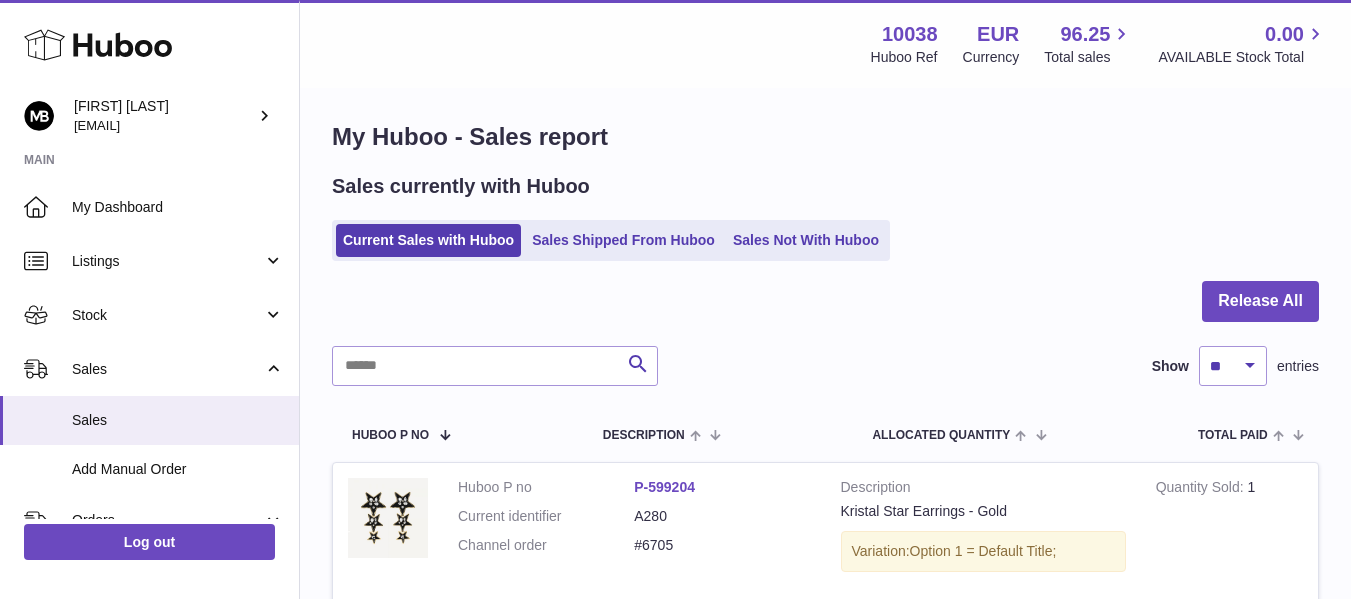 scroll, scrollTop: 0, scrollLeft: 0, axis: both 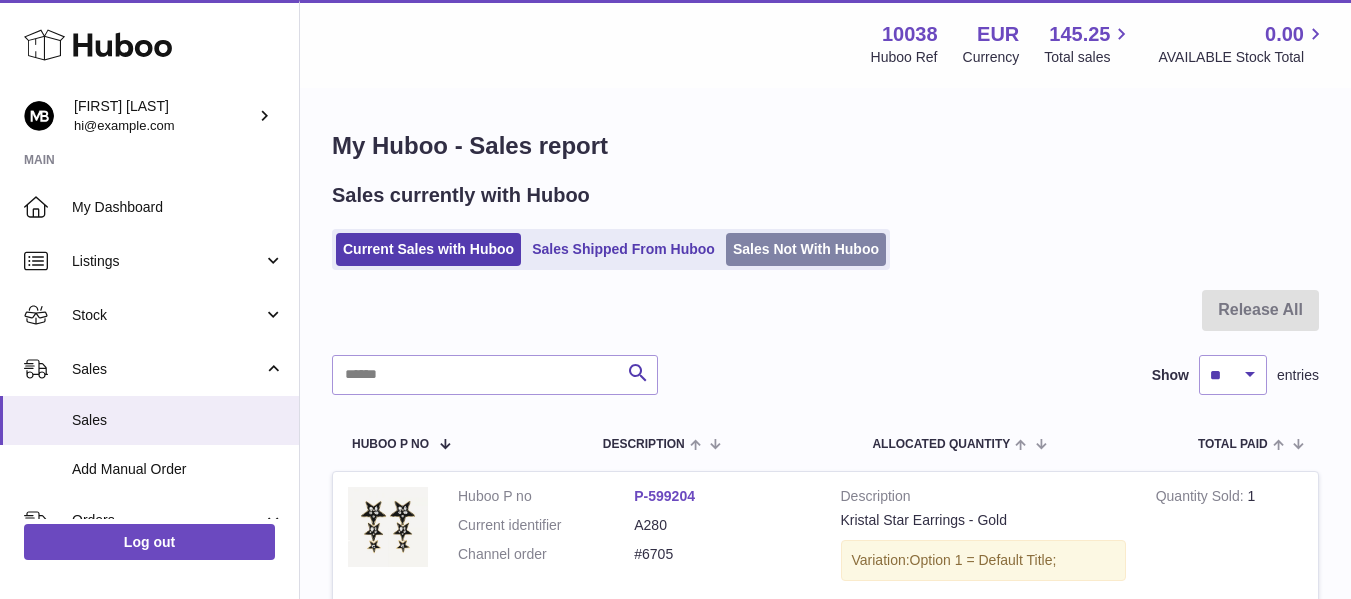 click on "Sales Not With Huboo" at bounding box center [806, 249] 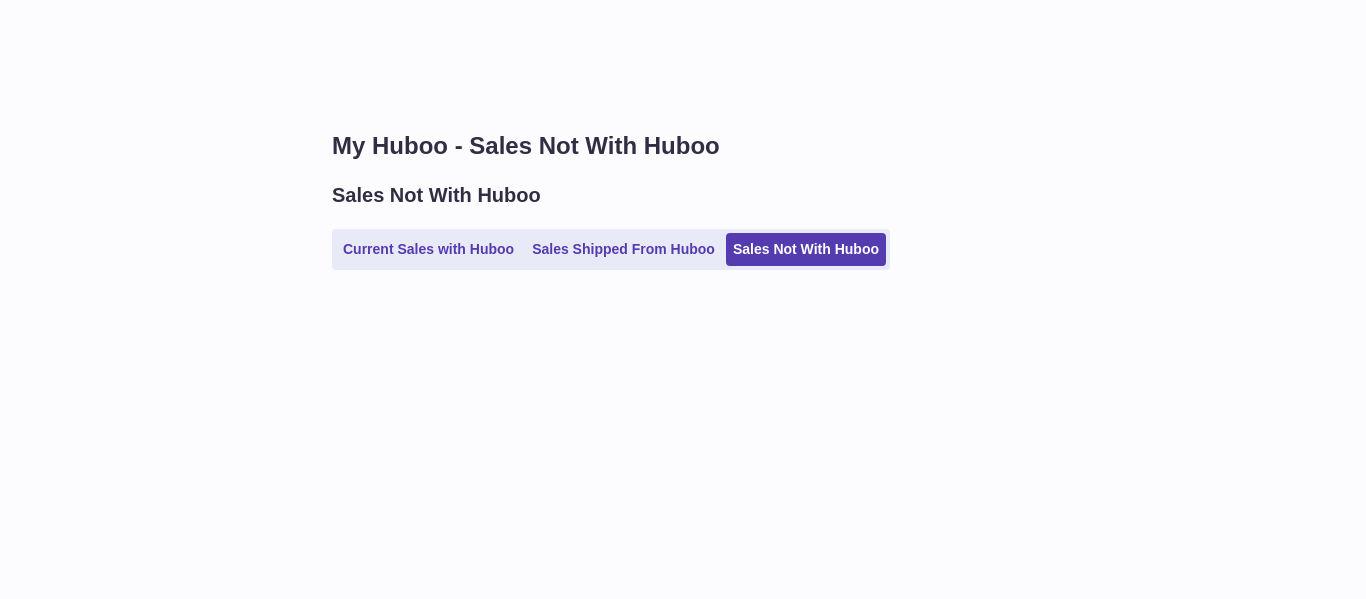 scroll, scrollTop: 0, scrollLeft: 0, axis: both 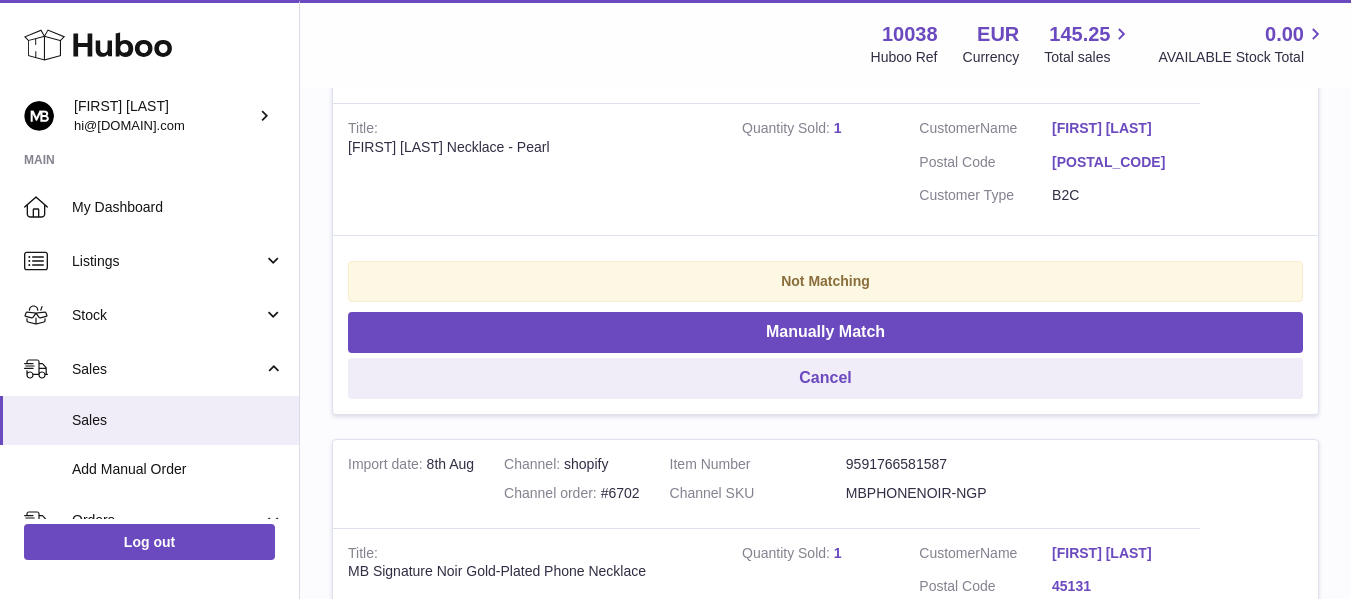 click on "[FIRST] [LAST] Necklace - Pearl" at bounding box center [530, 147] 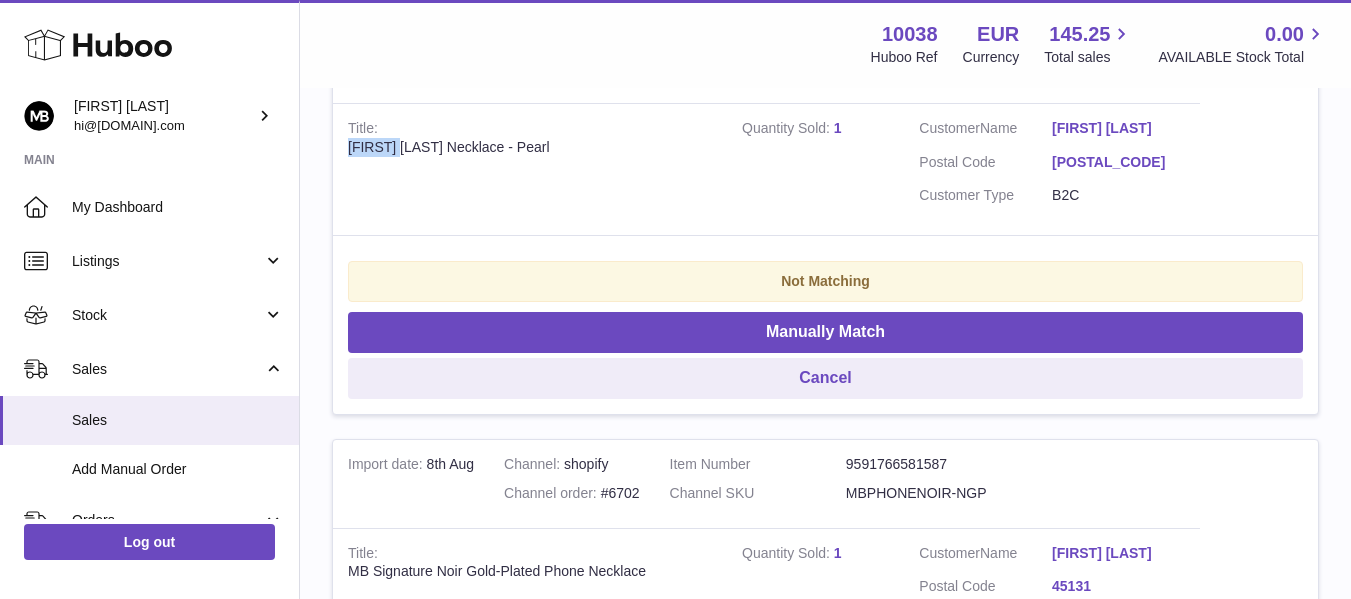 click on "[FIRST] [LAST] Necklace - Pearl" at bounding box center [530, 147] 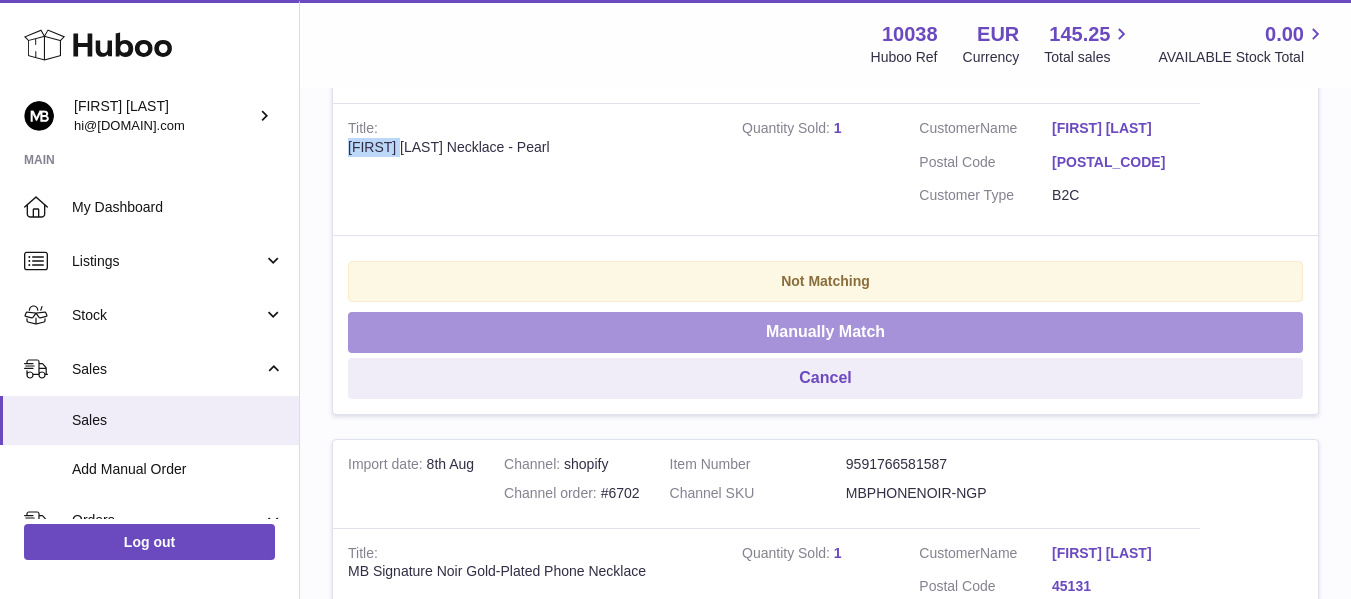 click on "Manually Match" at bounding box center (825, 332) 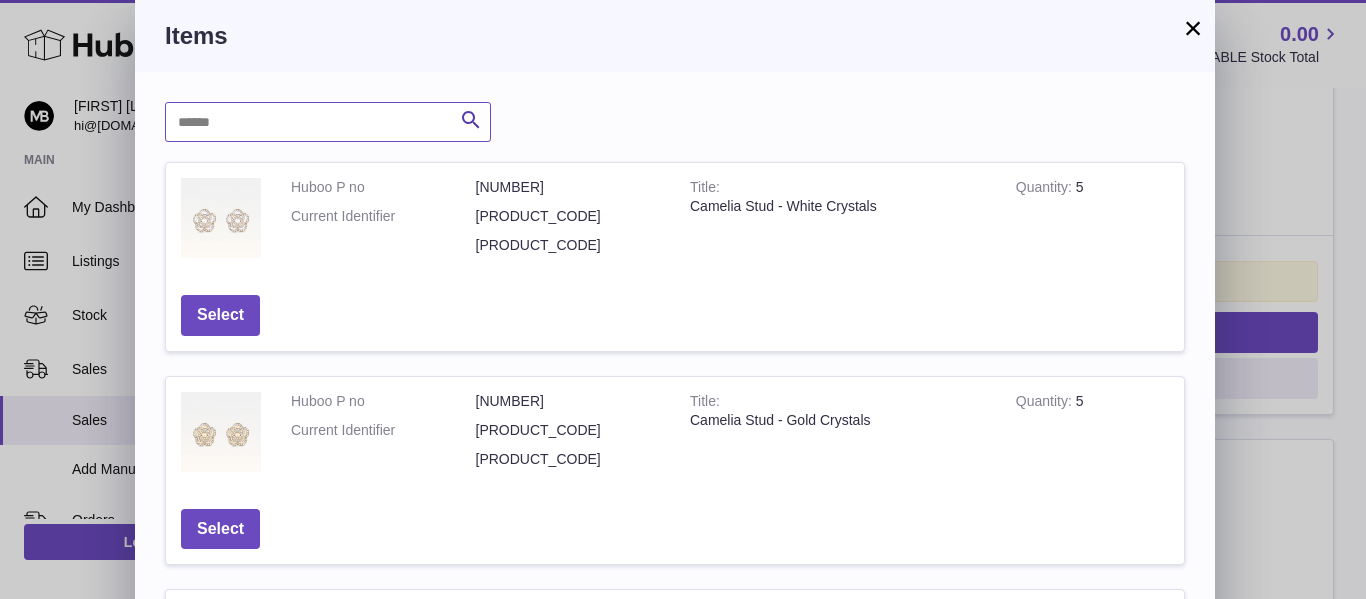 click at bounding box center (328, 122) 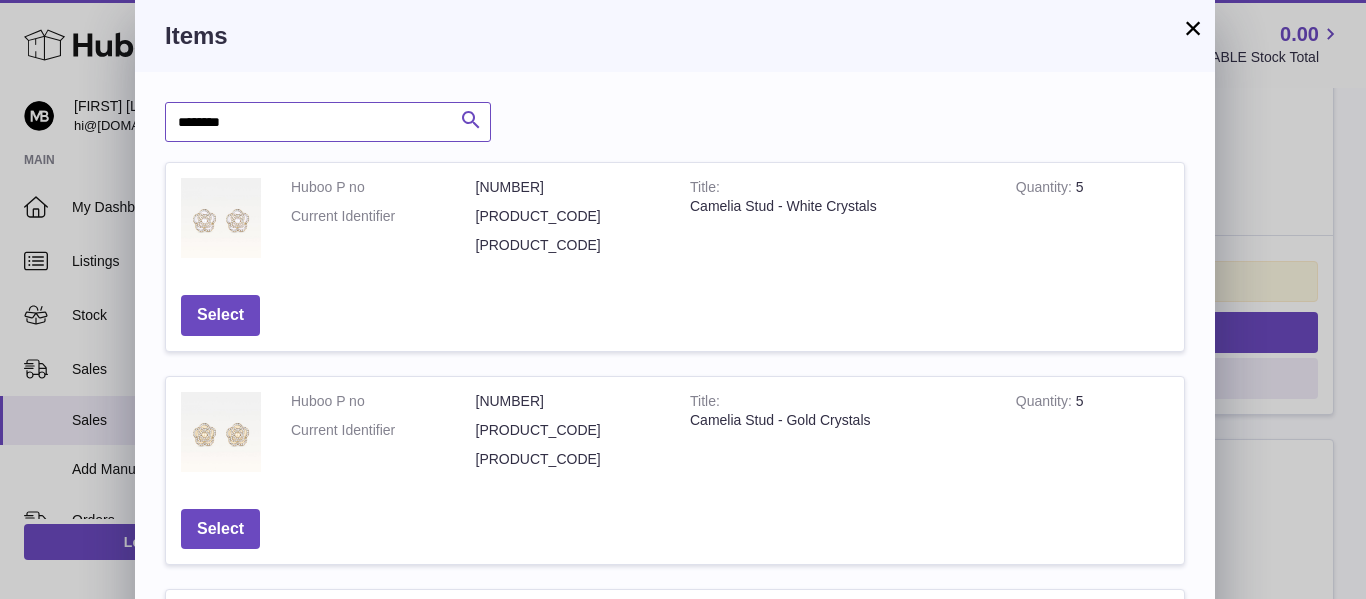 type on "*******" 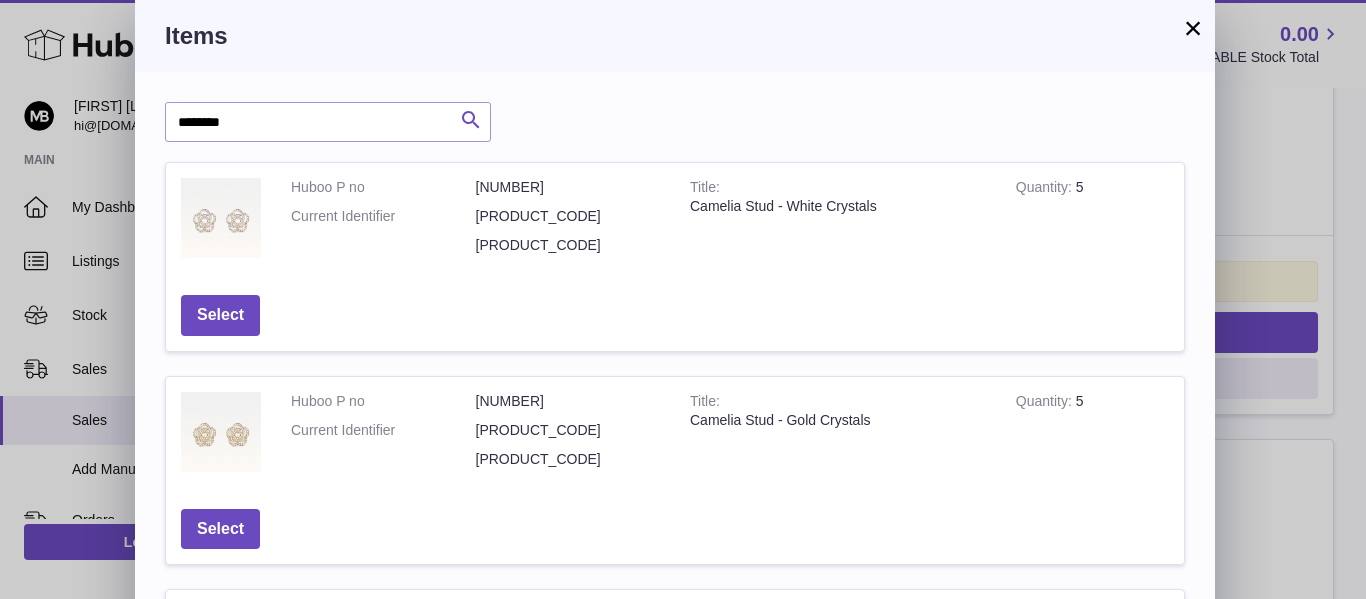 click on "Search" at bounding box center (471, 122) 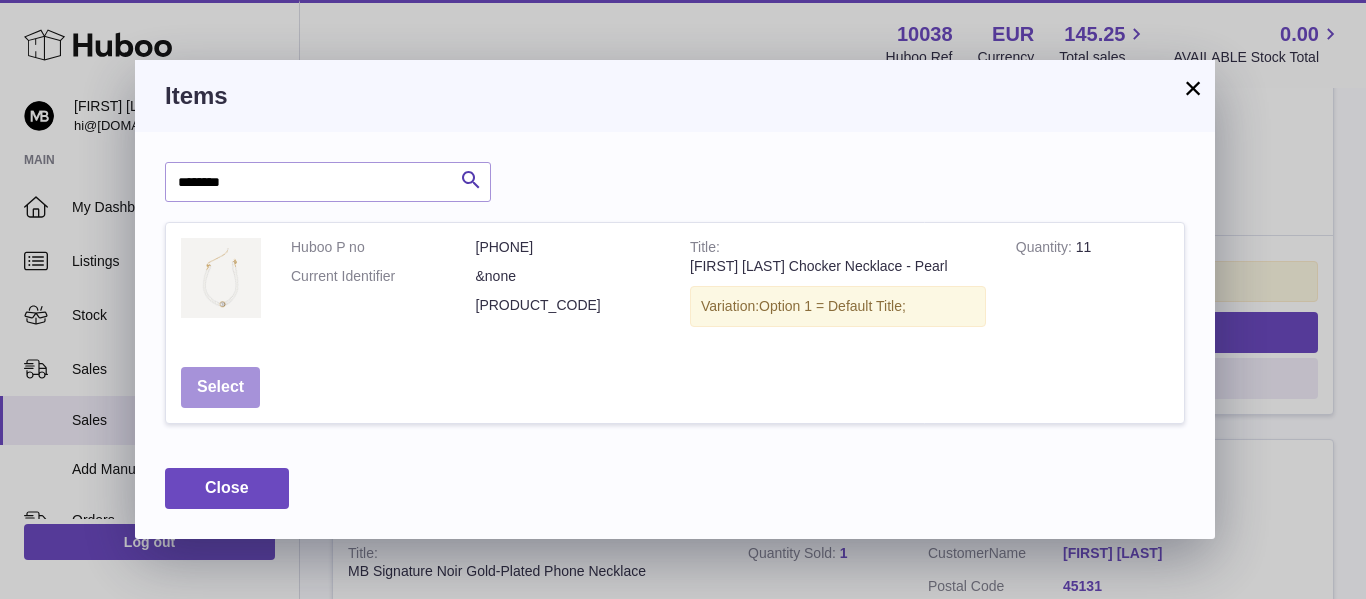 click on "Select" at bounding box center (220, 387) 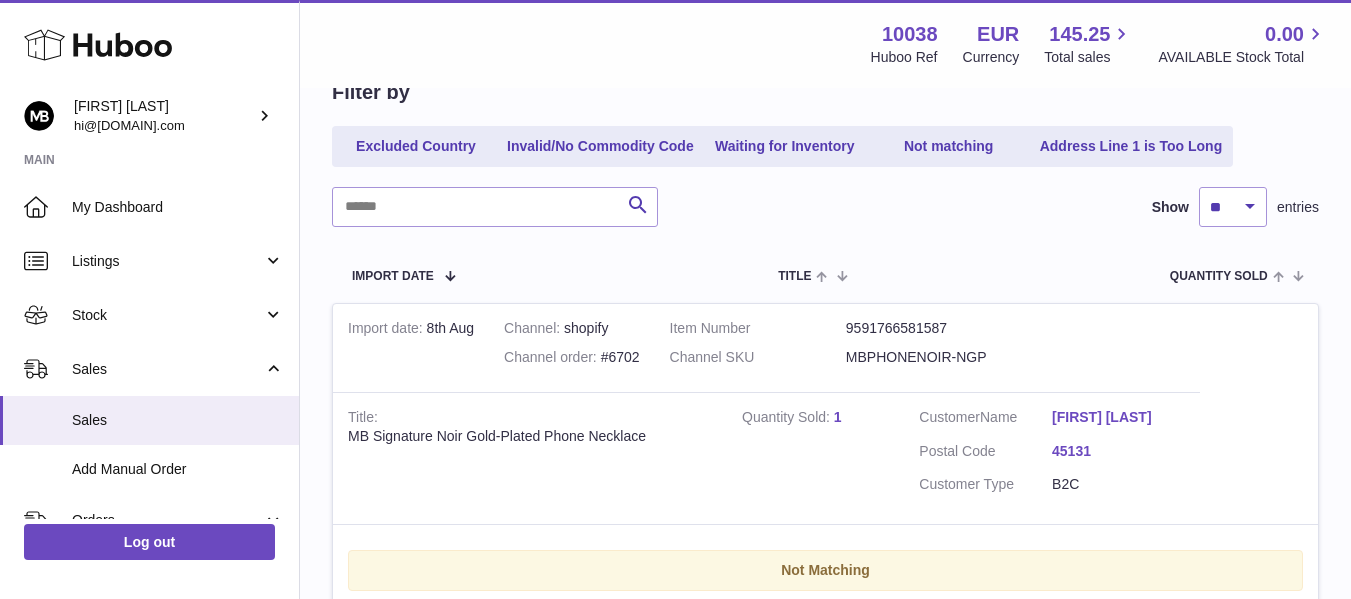 scroll, scrollTop: 0, scrollLeft: 0, axis: both 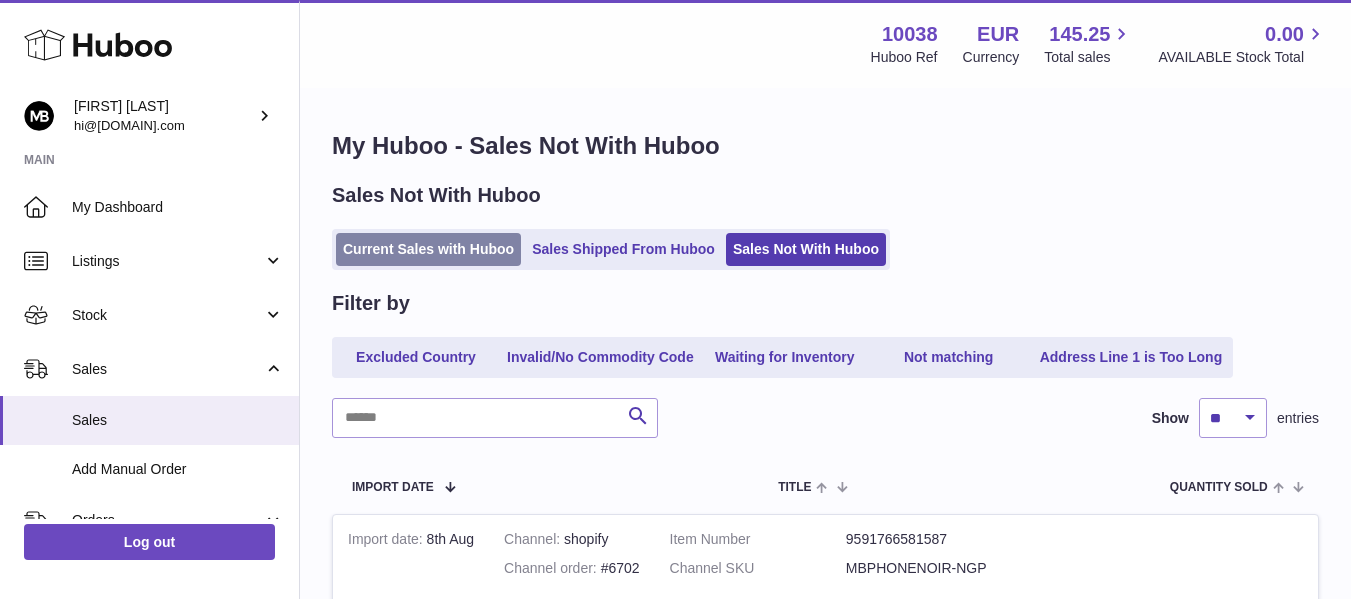 click on "Current Sales with Huboo" at bounding box center (428, 249) 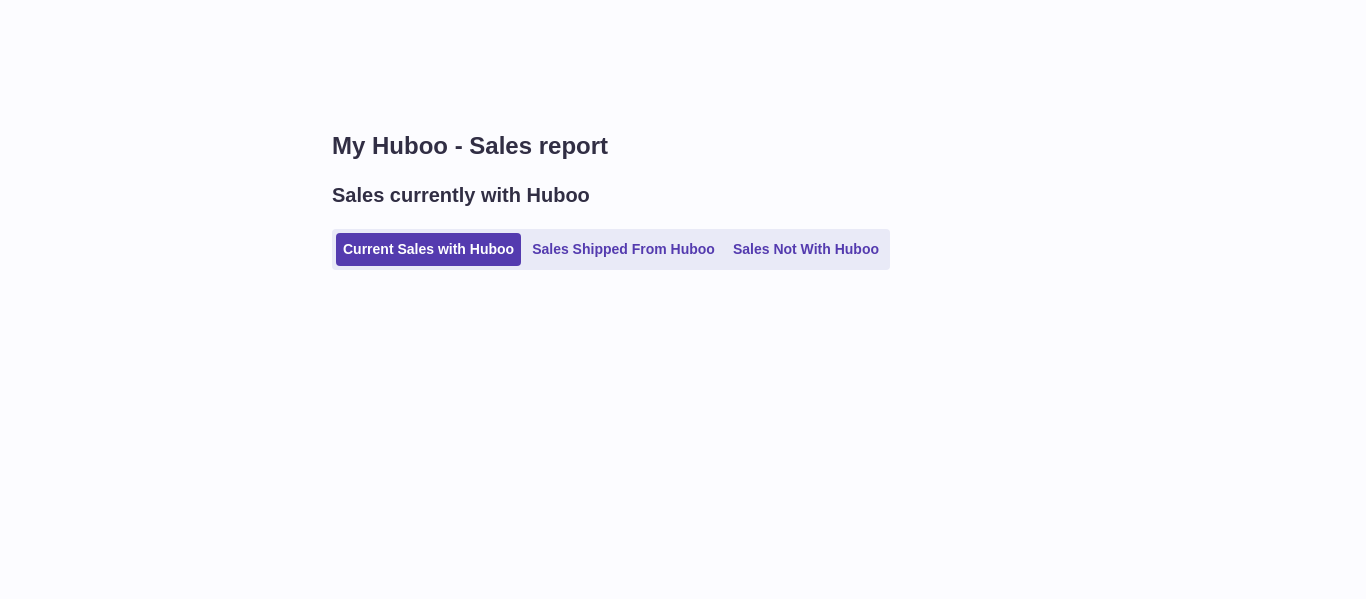 scroll, scrollTop: 0, scrollLeft: 0, axis: both 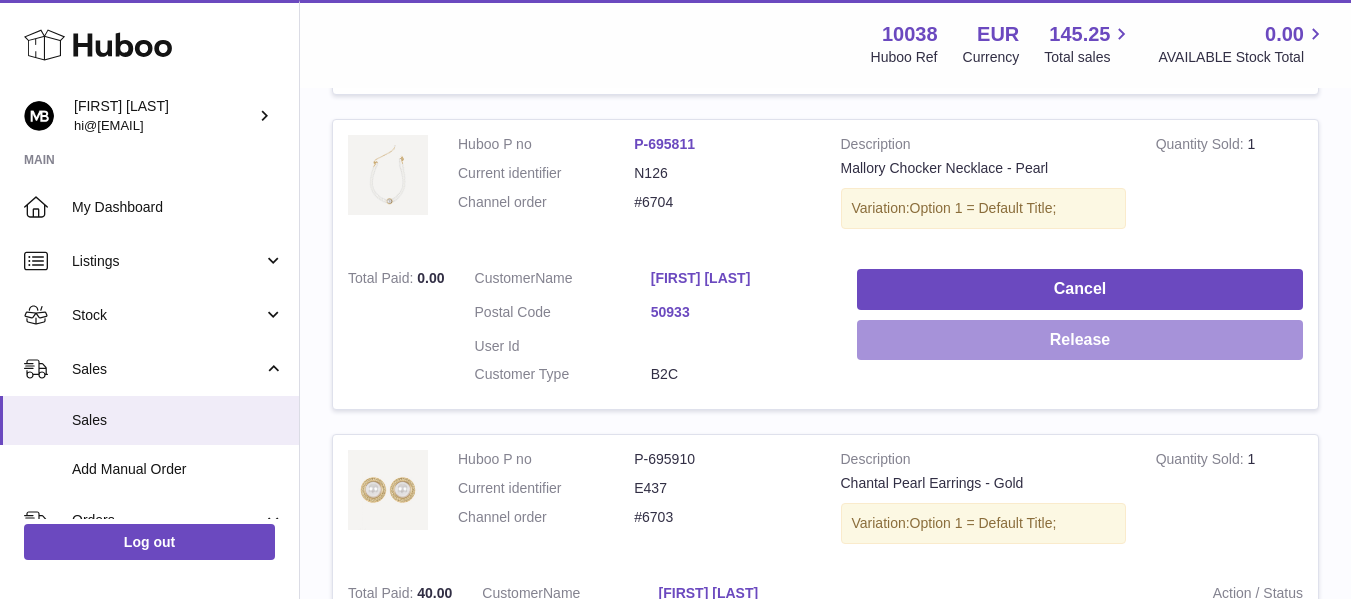 click on "Release" at bounding box center [1080, 340] 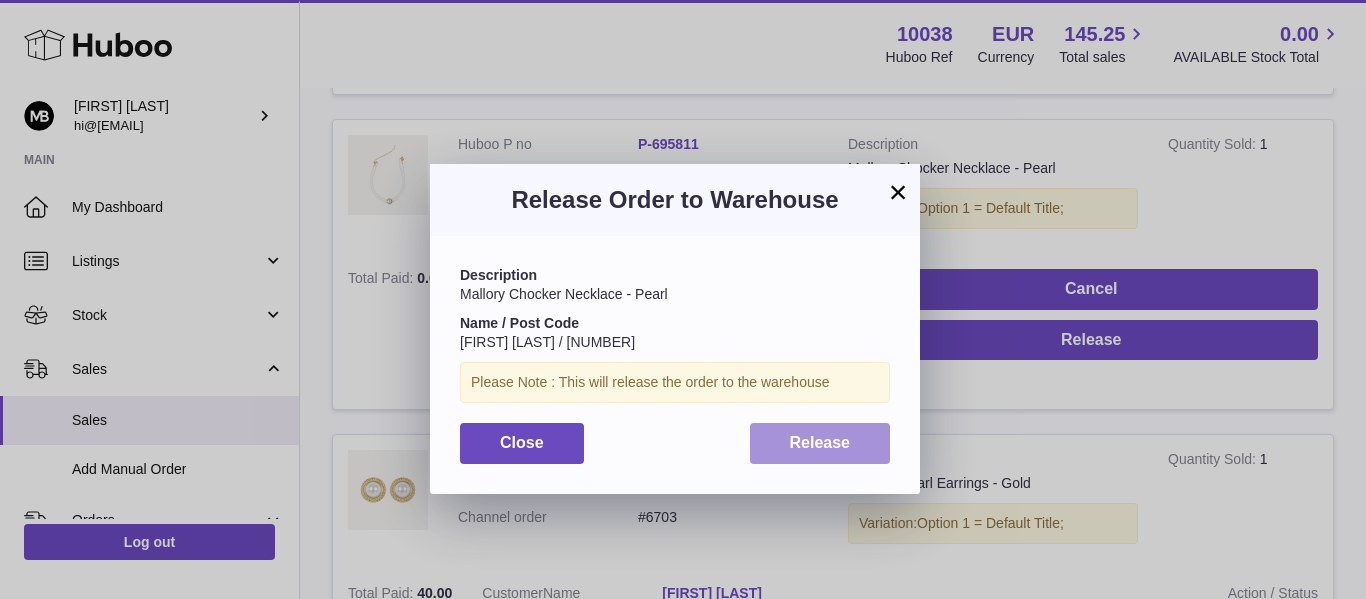 click on "Release" at bounding box center (820, 442) 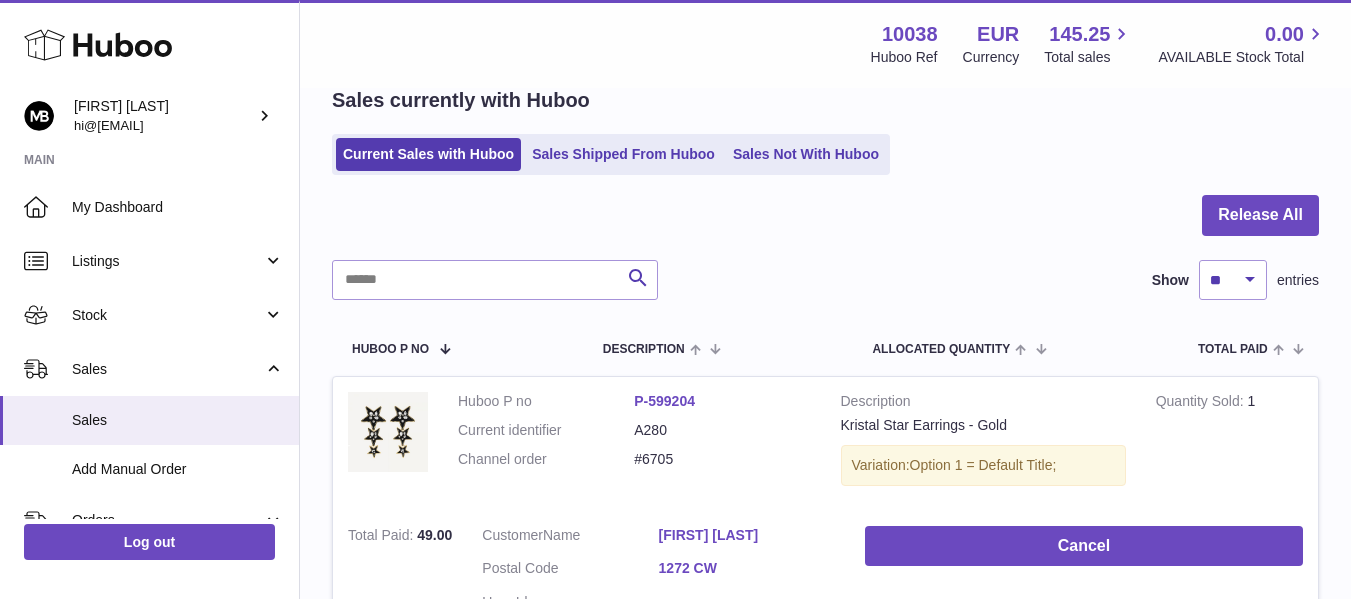 scroll, scrollTop: 0, scrollLeft: 0, axis: both 